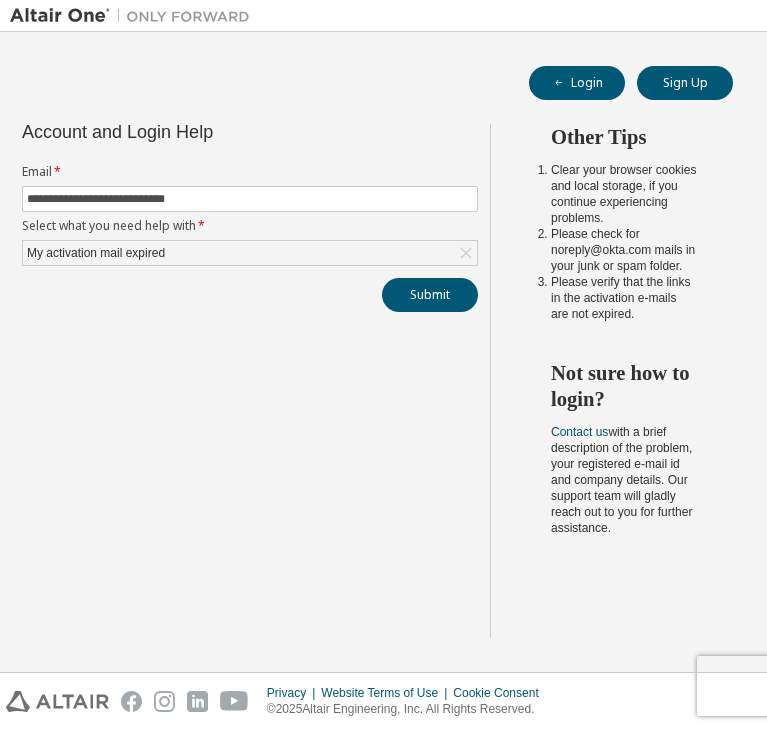 scroll, scrollTop: 0, scrollLeft: 0, axis: both 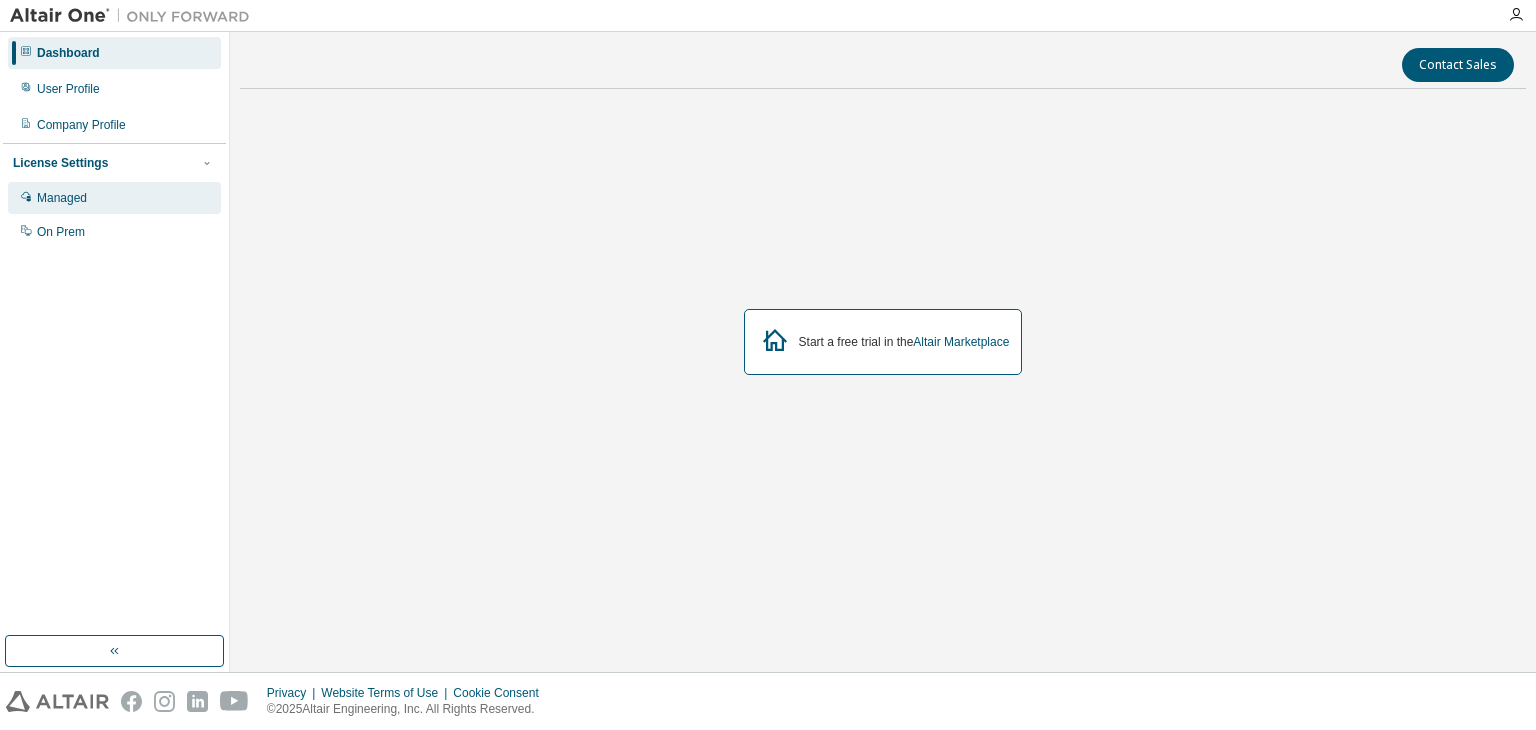 click on "Managed" at bounding box center [114, 198] 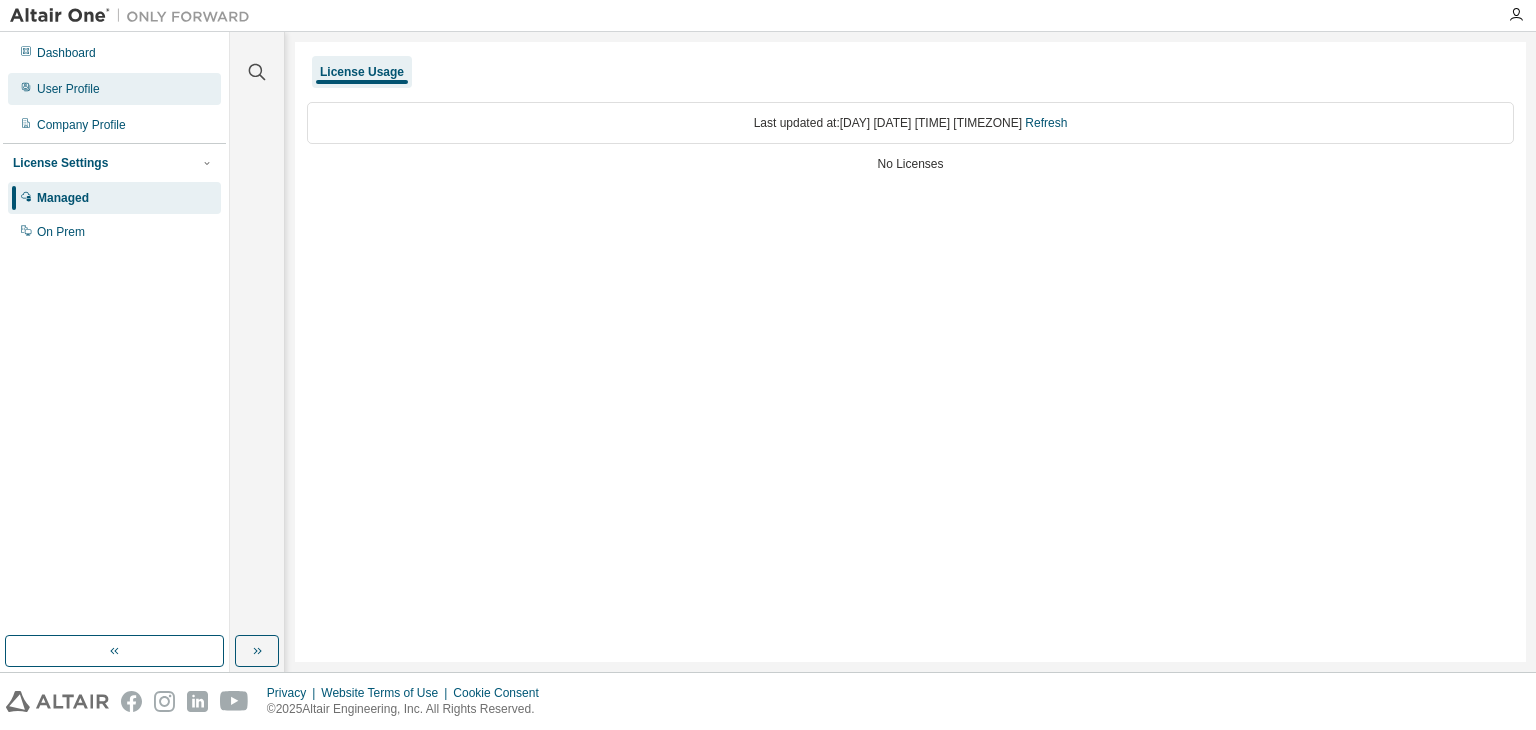 click on "User Profile" at bounding box center (114, 89) 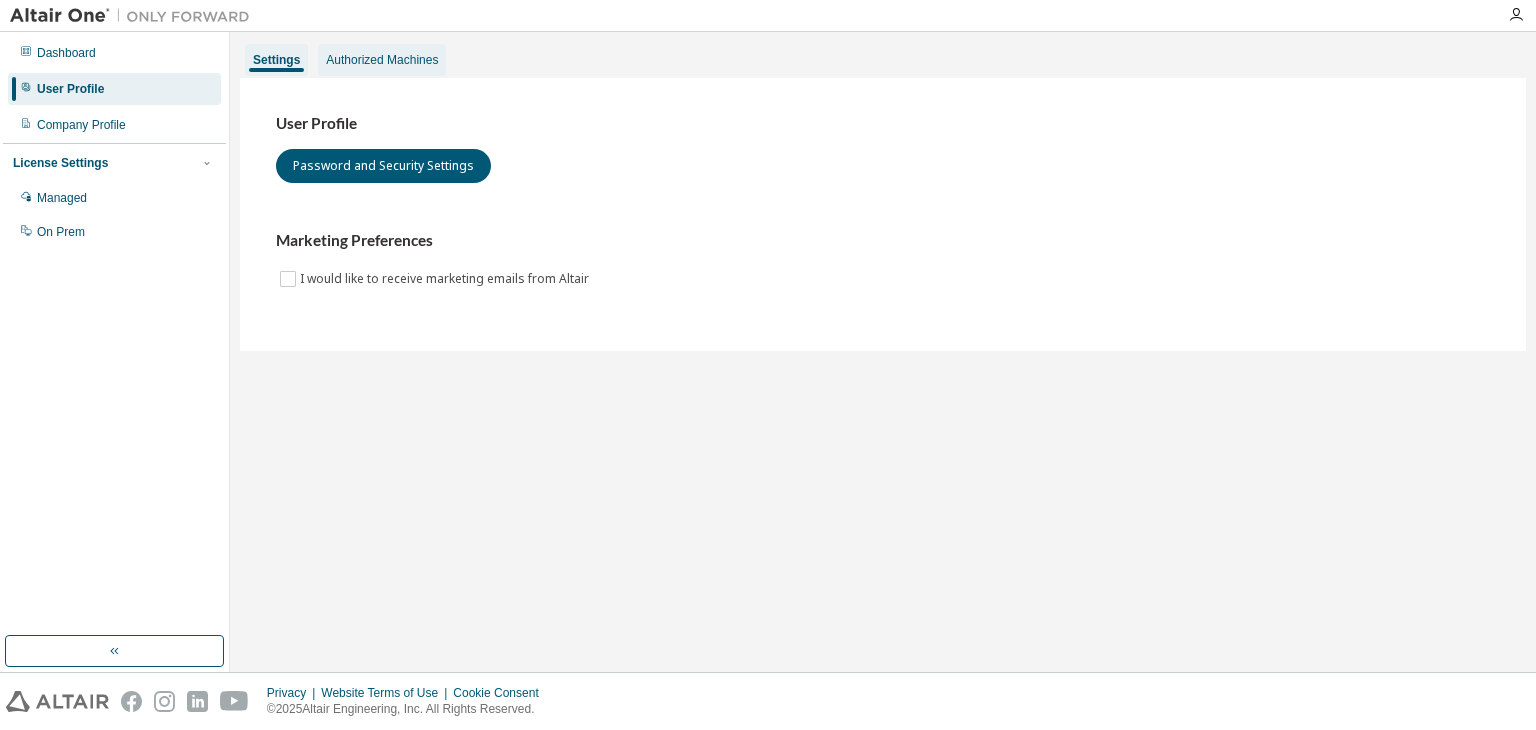 click on "Authorized Machines" at bounding box center [382, 60] 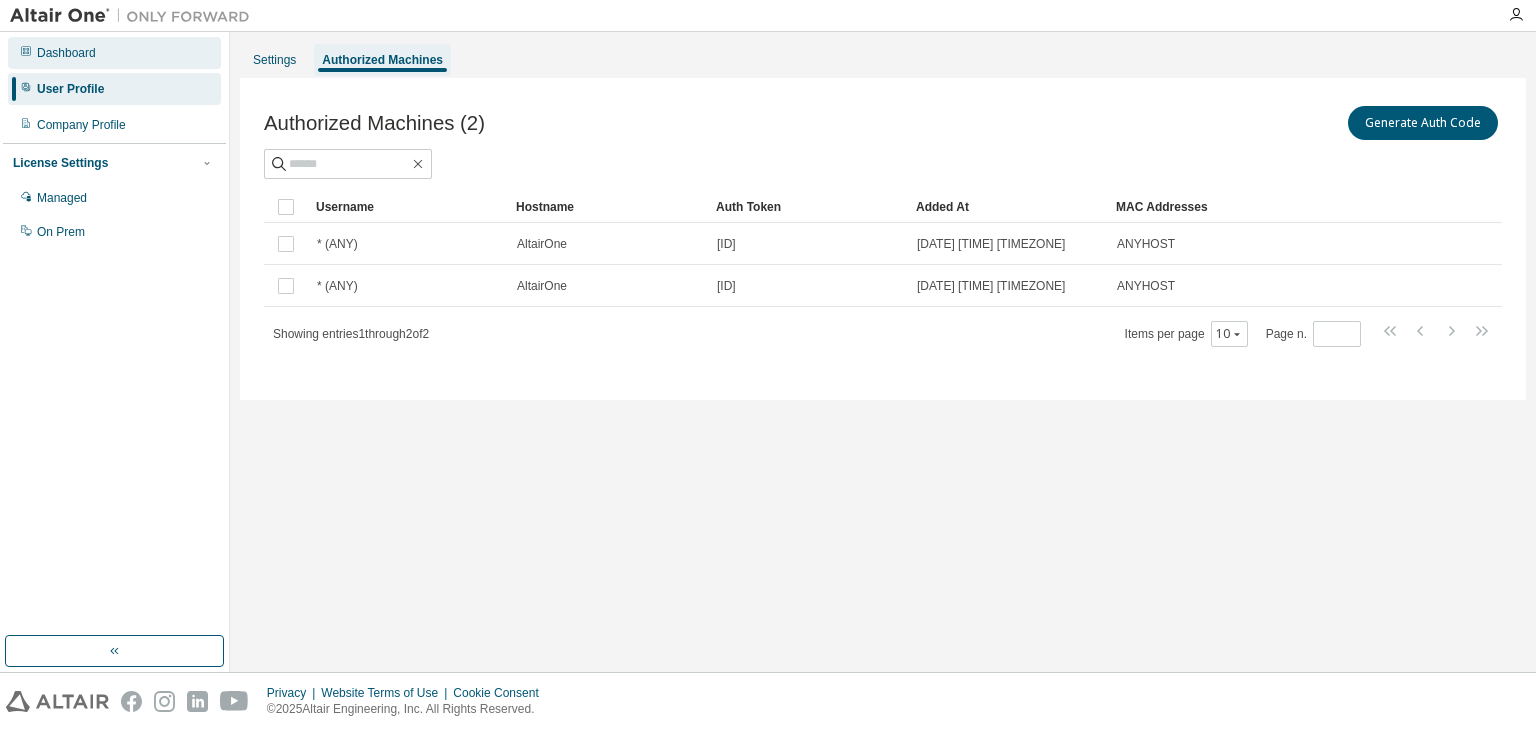 click on "Dashboard" at bounding box center (66, 53) 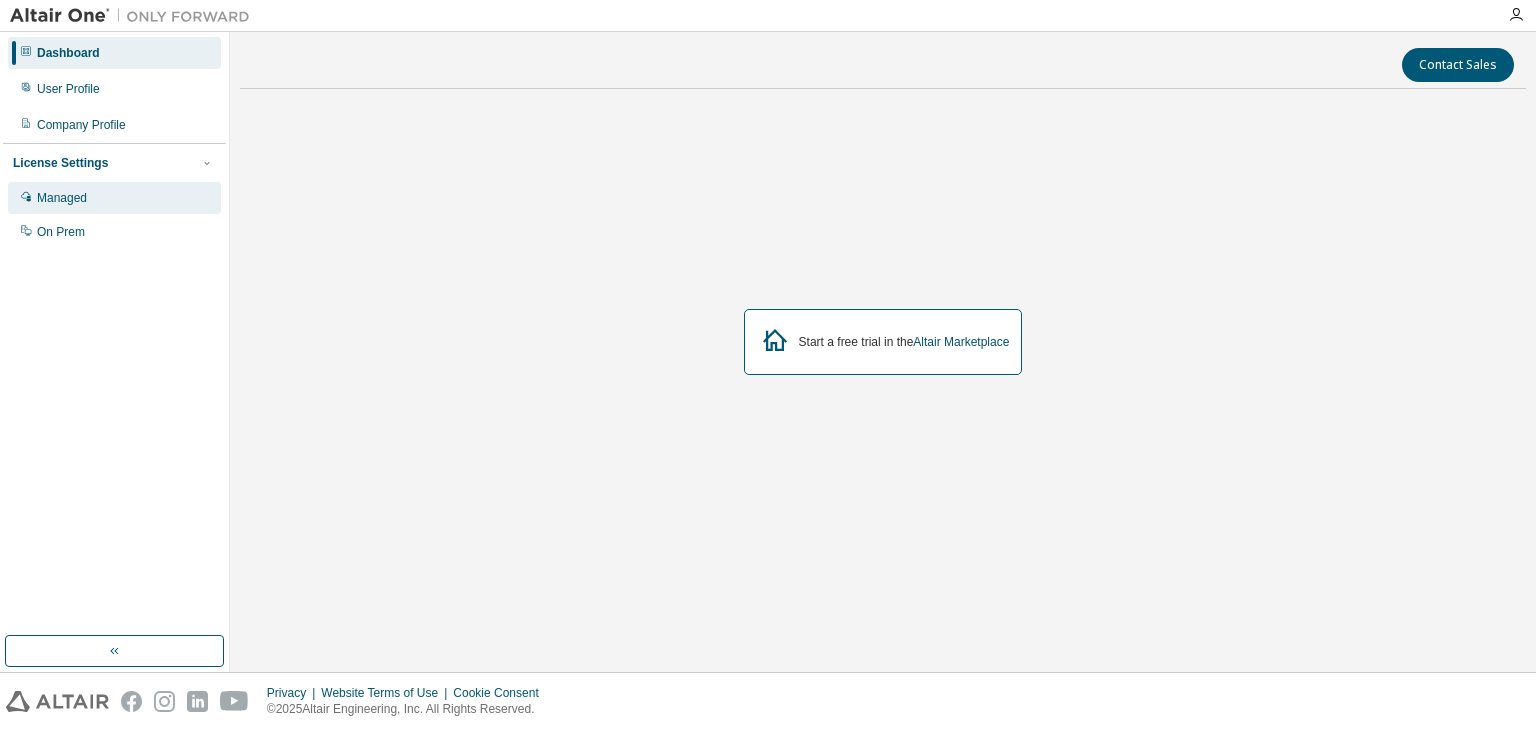 click on "Managed" at bounding box center [114, 198] 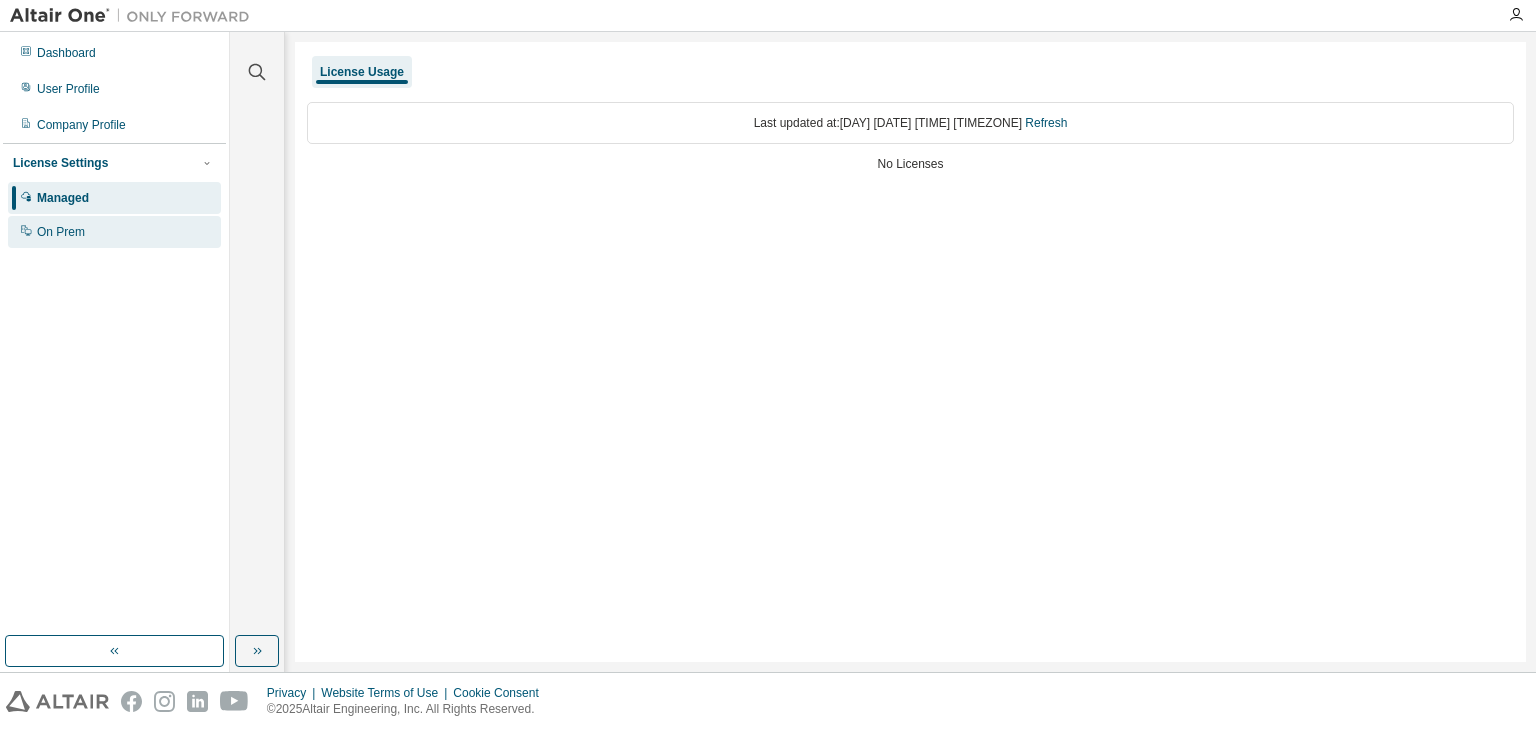 click on "On Prem" at bounding box center (61, 232) 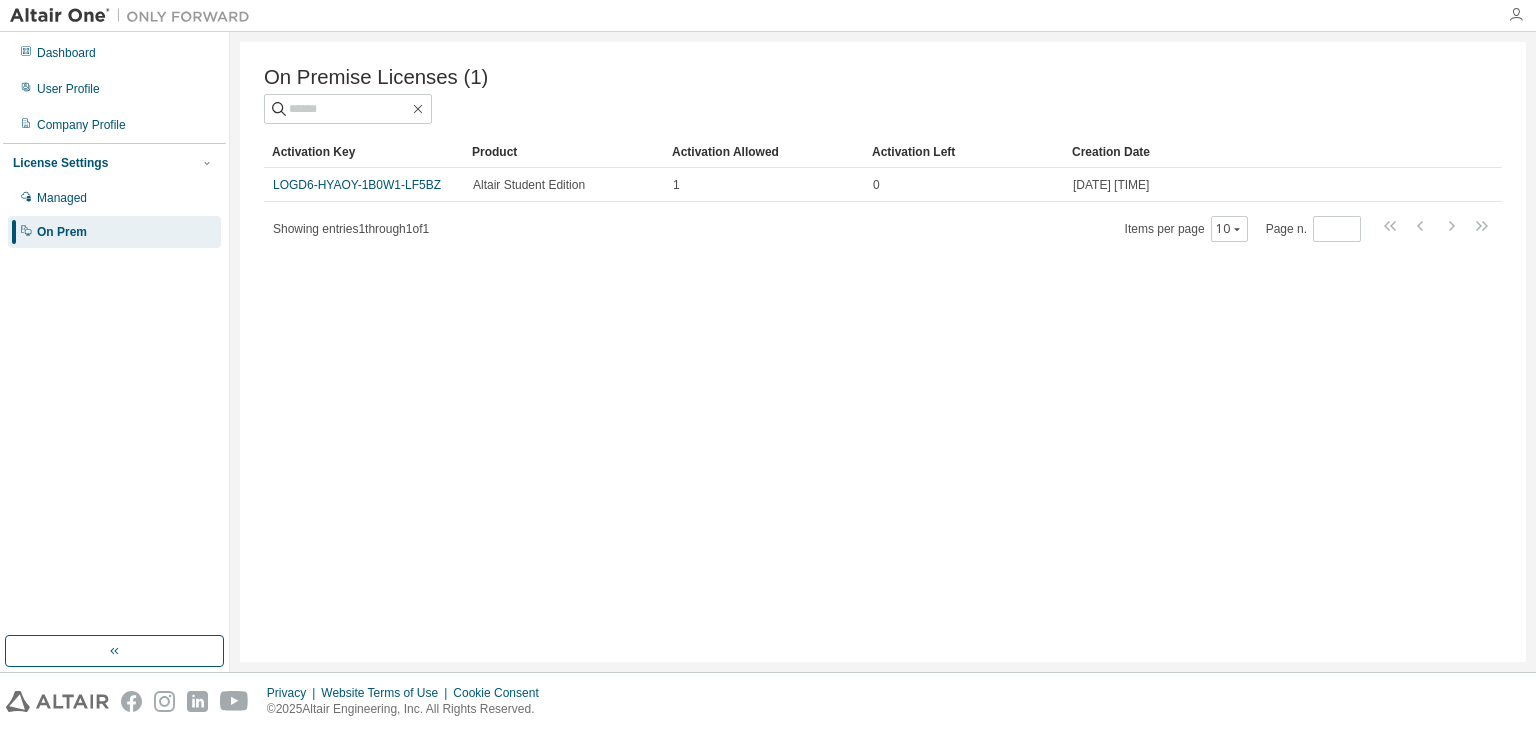 click at bounding box center (1516, 15) 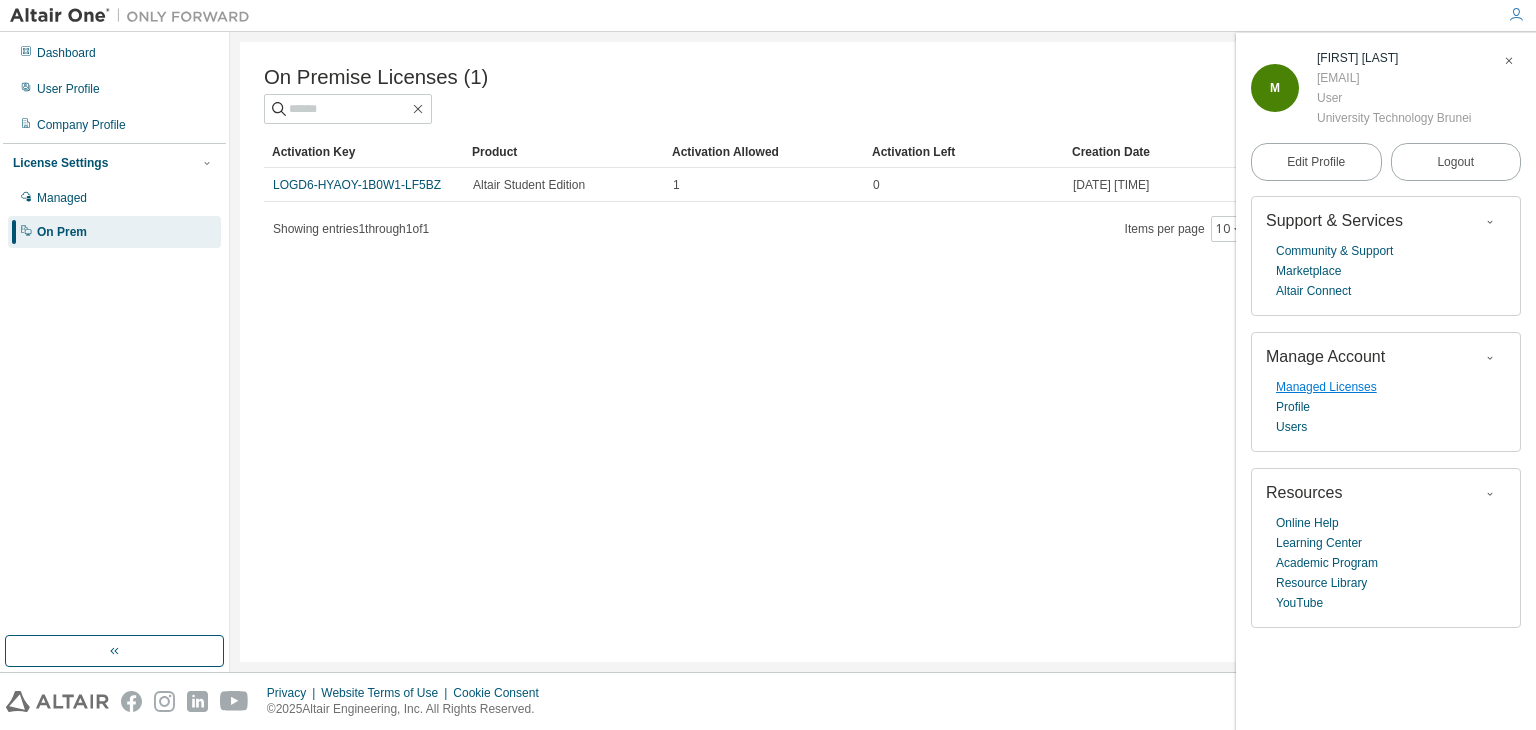 click on "Managed Licenses" at bounding box center (1326, 387) 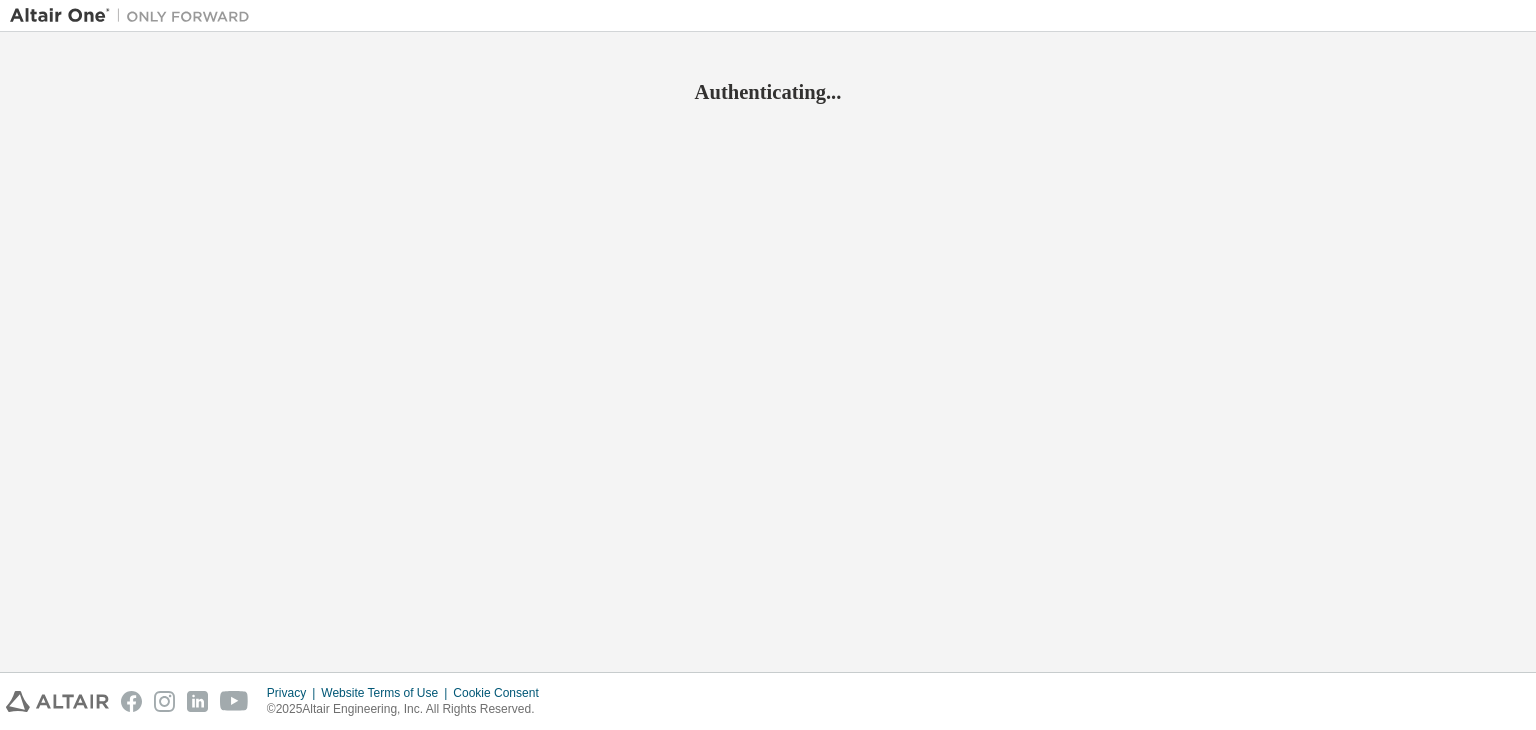 scroll, scrollTop: 0, scrollLeft: 0, axis: both 